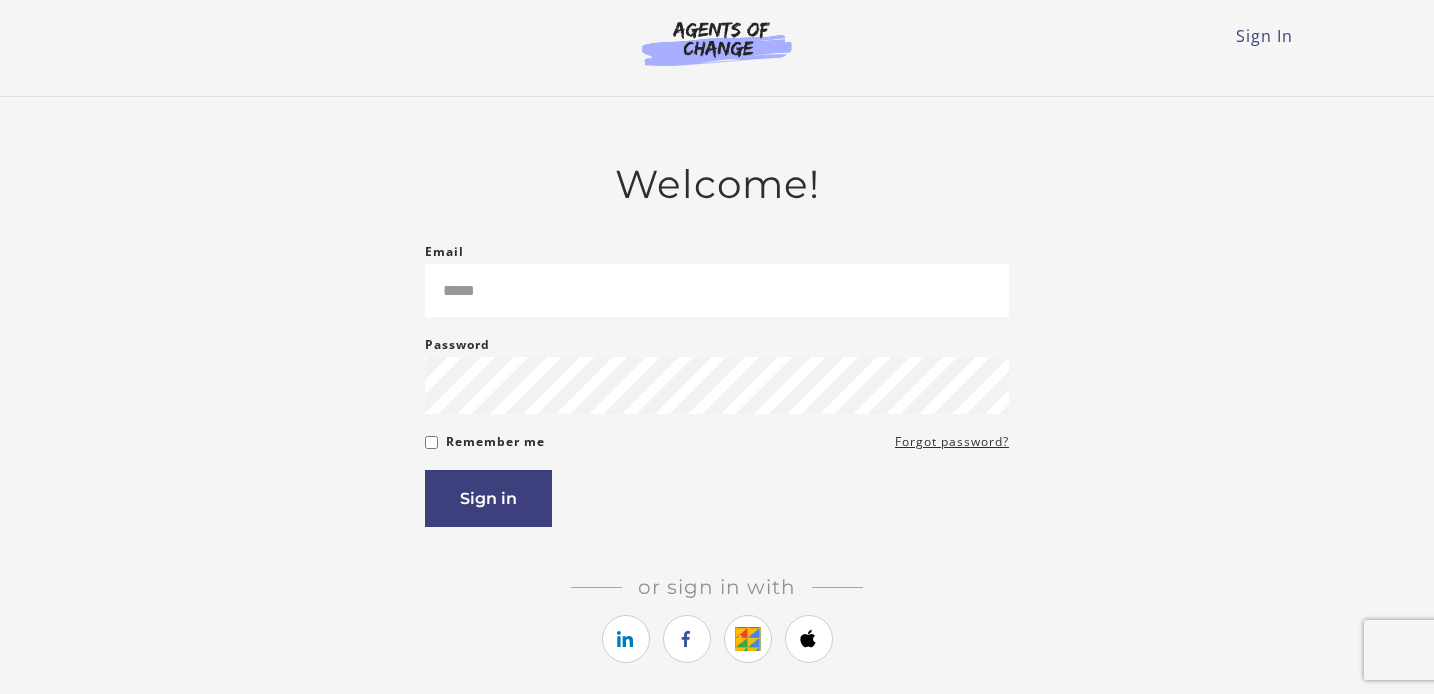 scroll, scrollTop: 0, scrollLeft: 0, axis: both 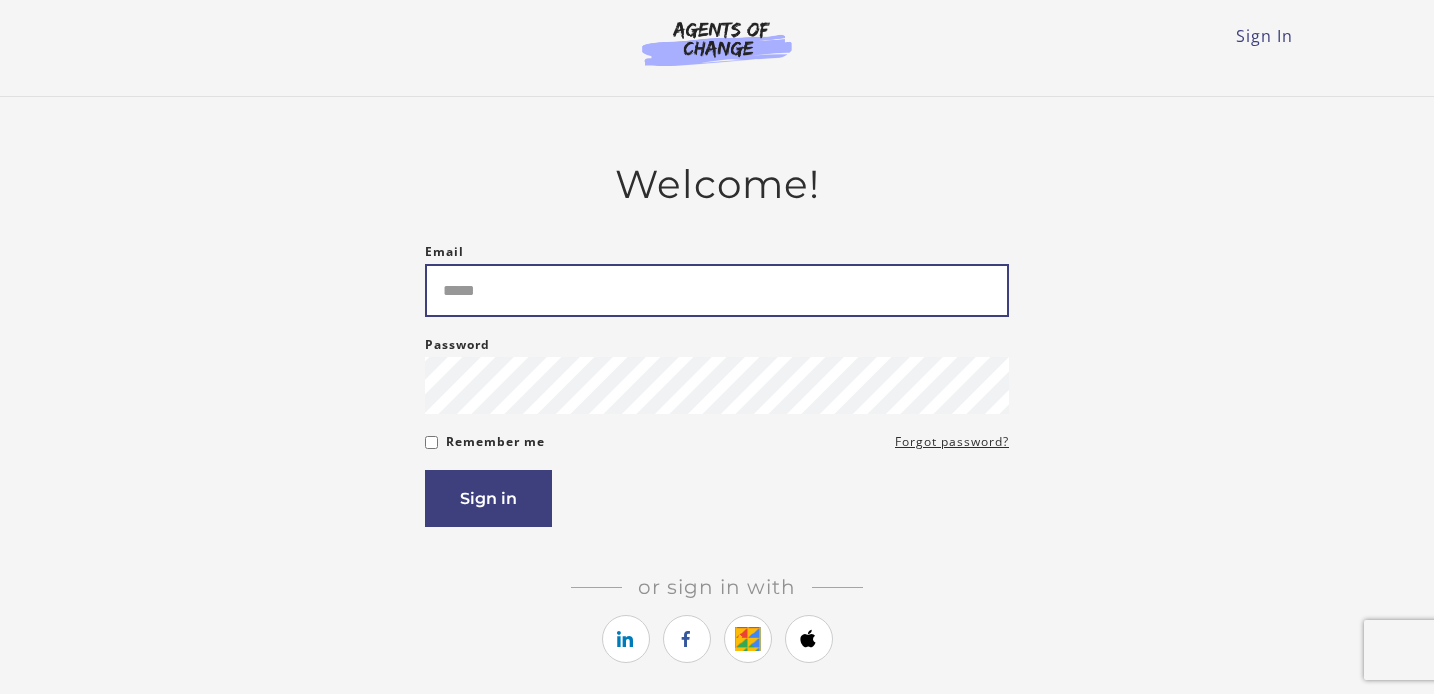 type on "**********" 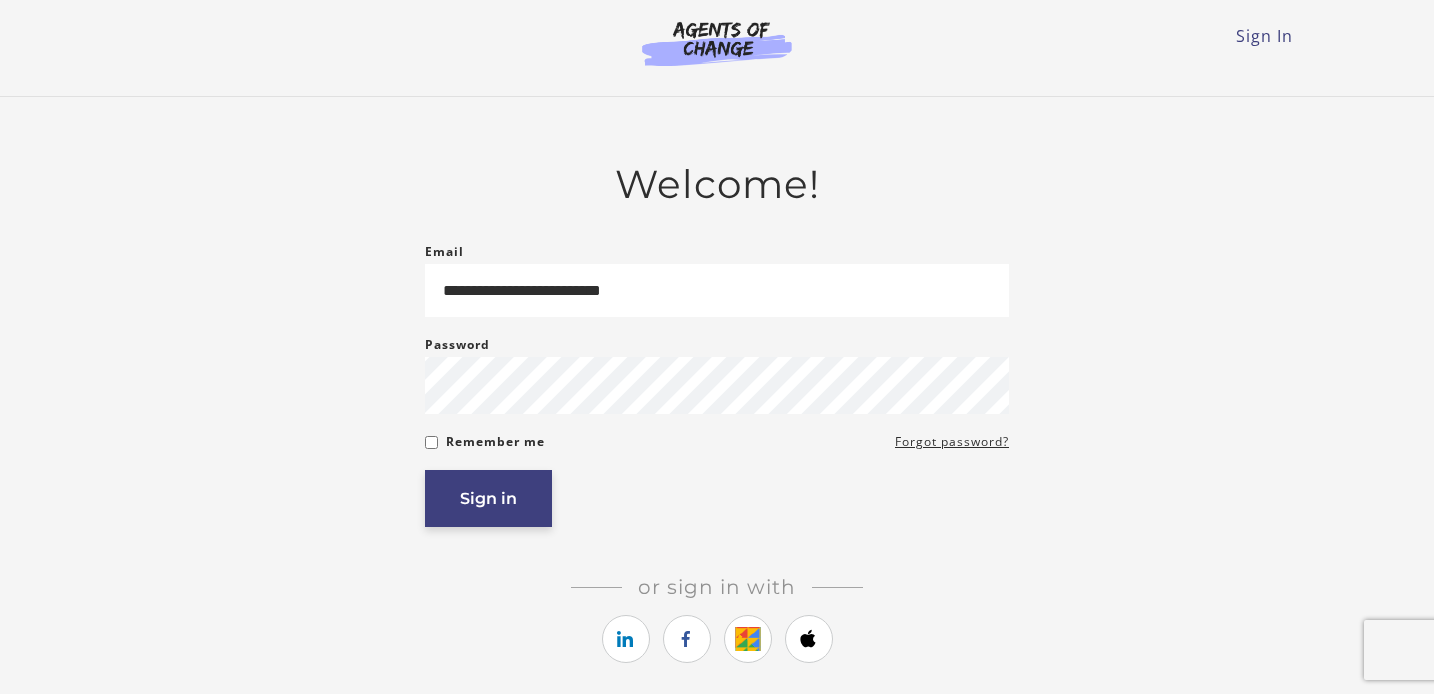 click on "Sign in" at bounding box center (488, 498) 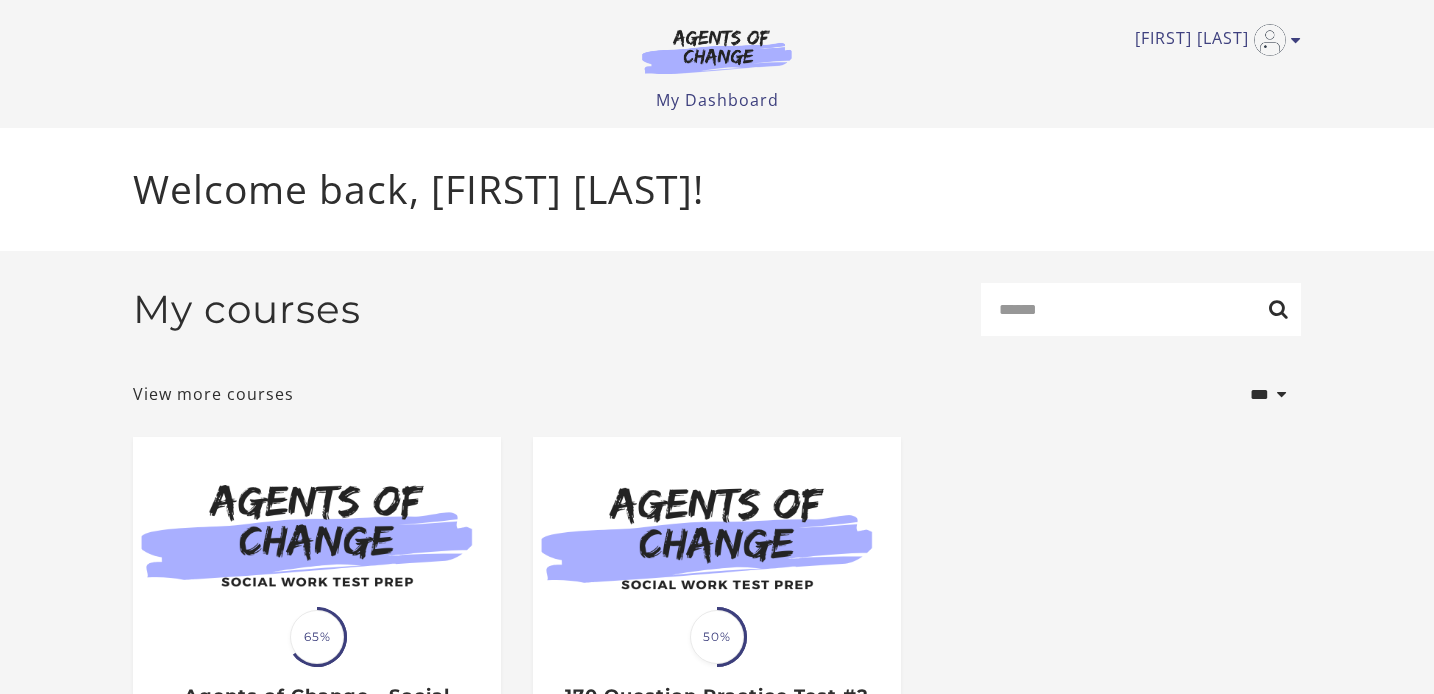scroll, scrollTop: 0, scrollLeft: 0, axis: both 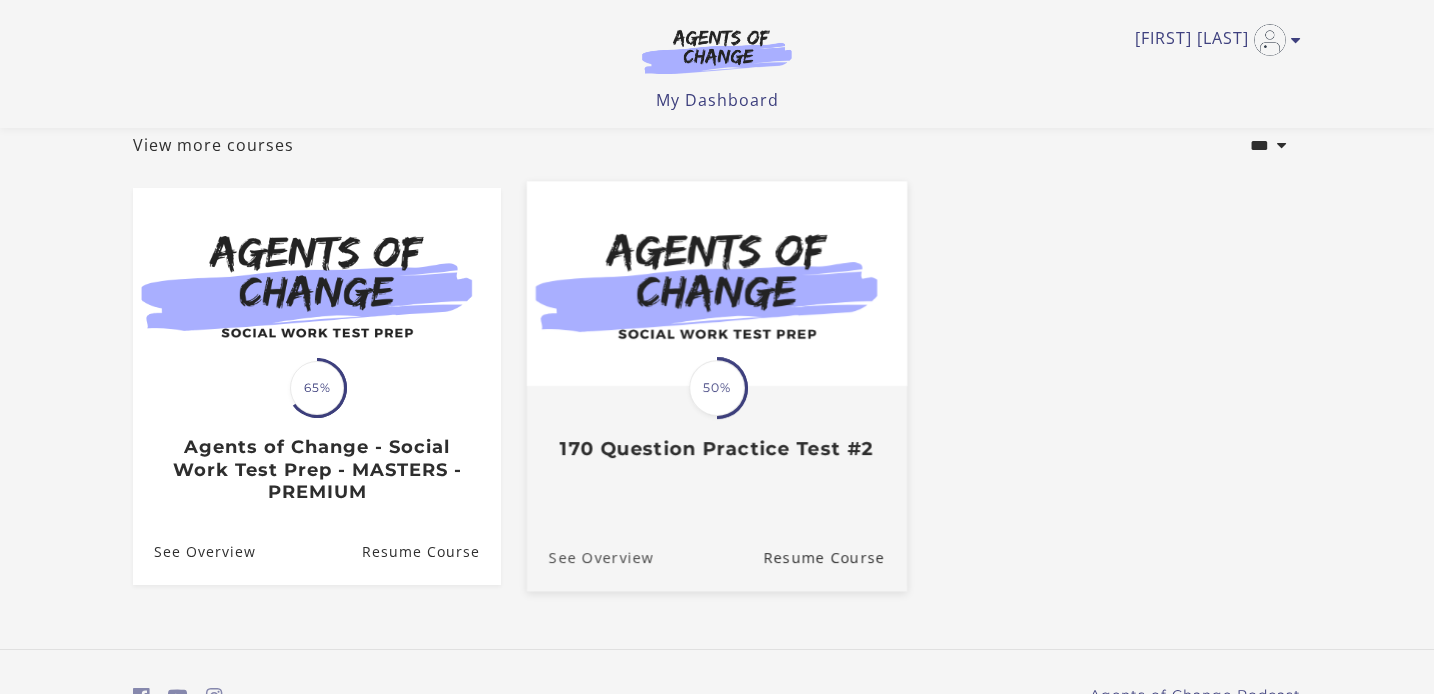 click on "See Overview" at bounding box center (590, 557) 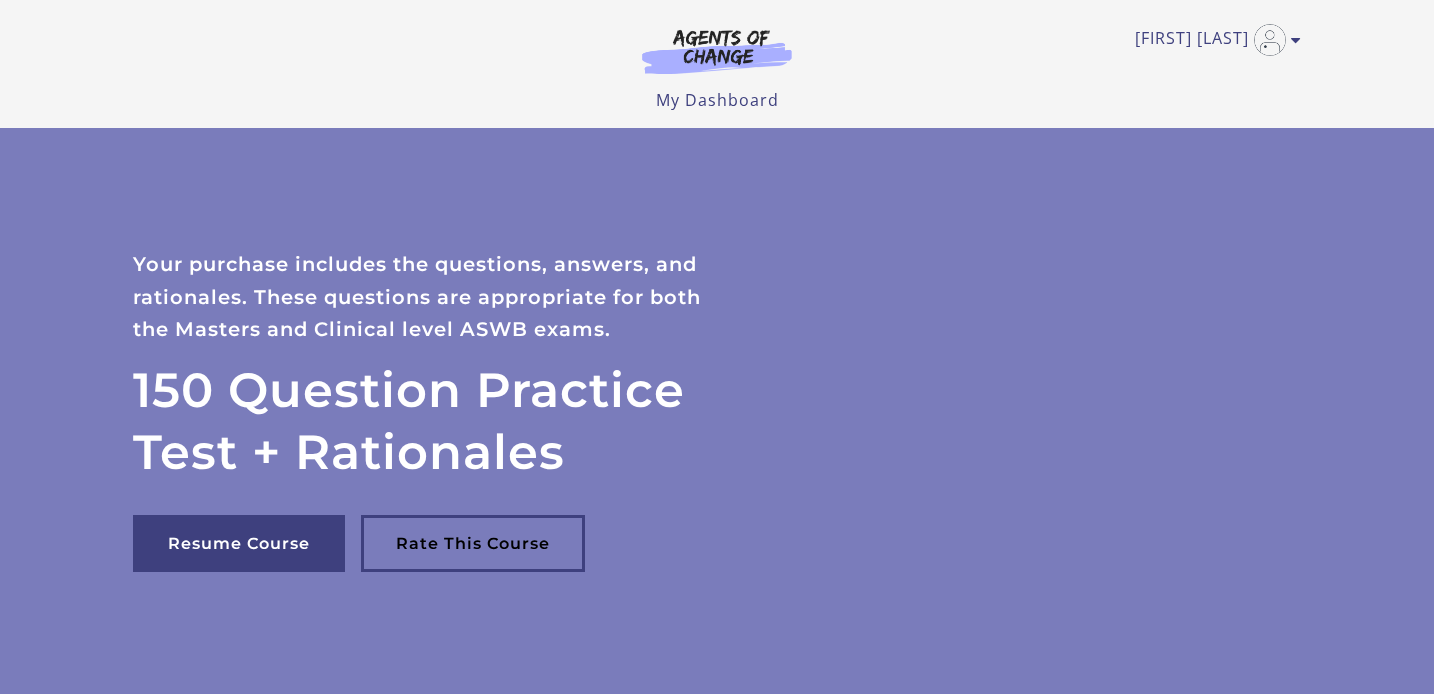 scroll, scrollTop: 0, scrollLeft: 0, axis: both 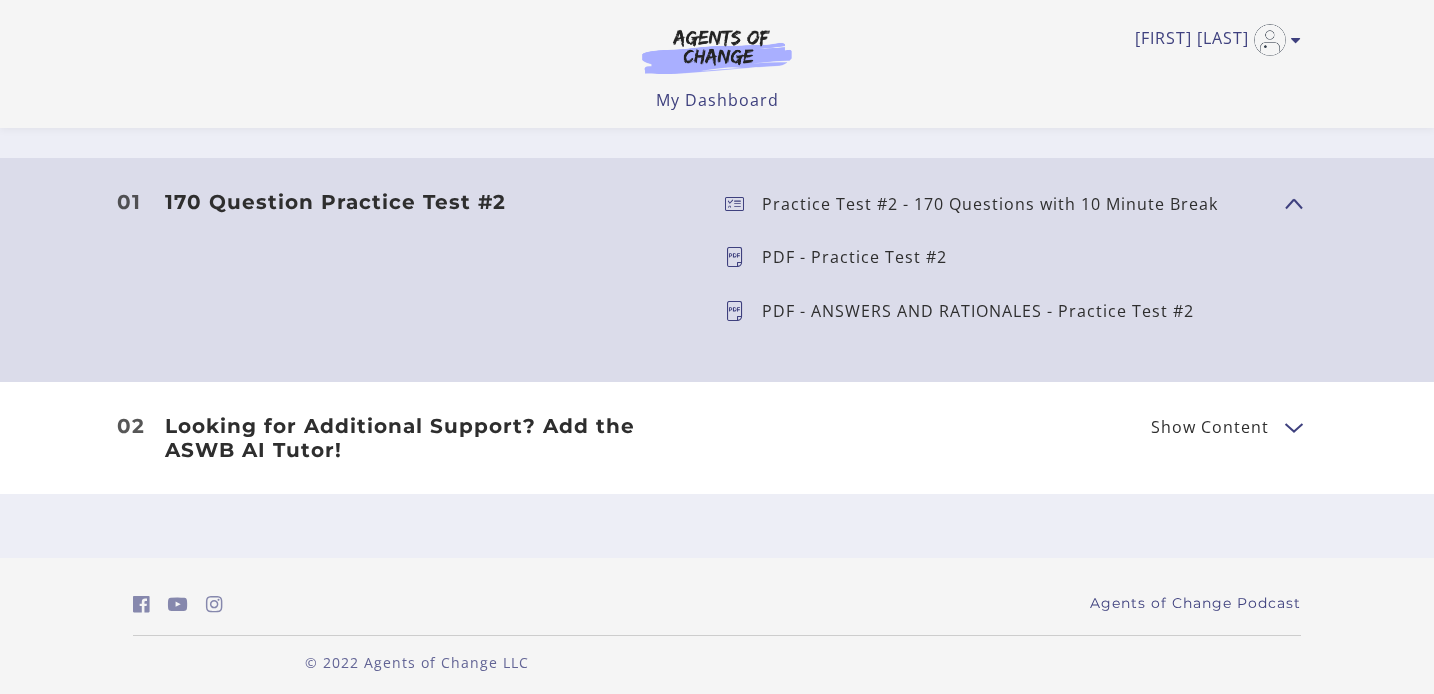 click on "Show Content" at bounding box center [1210, 427] 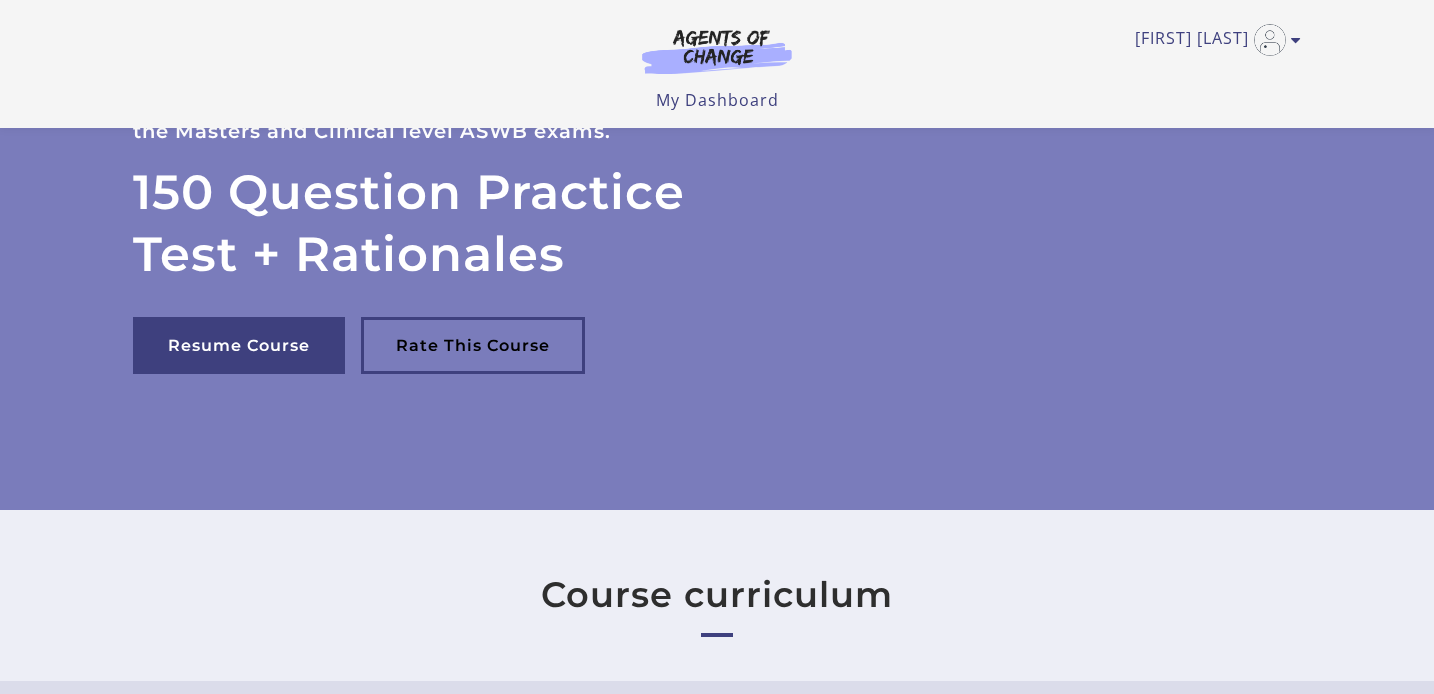 scroll, scrollTop: 0, scrollLeft: 0, axis: both 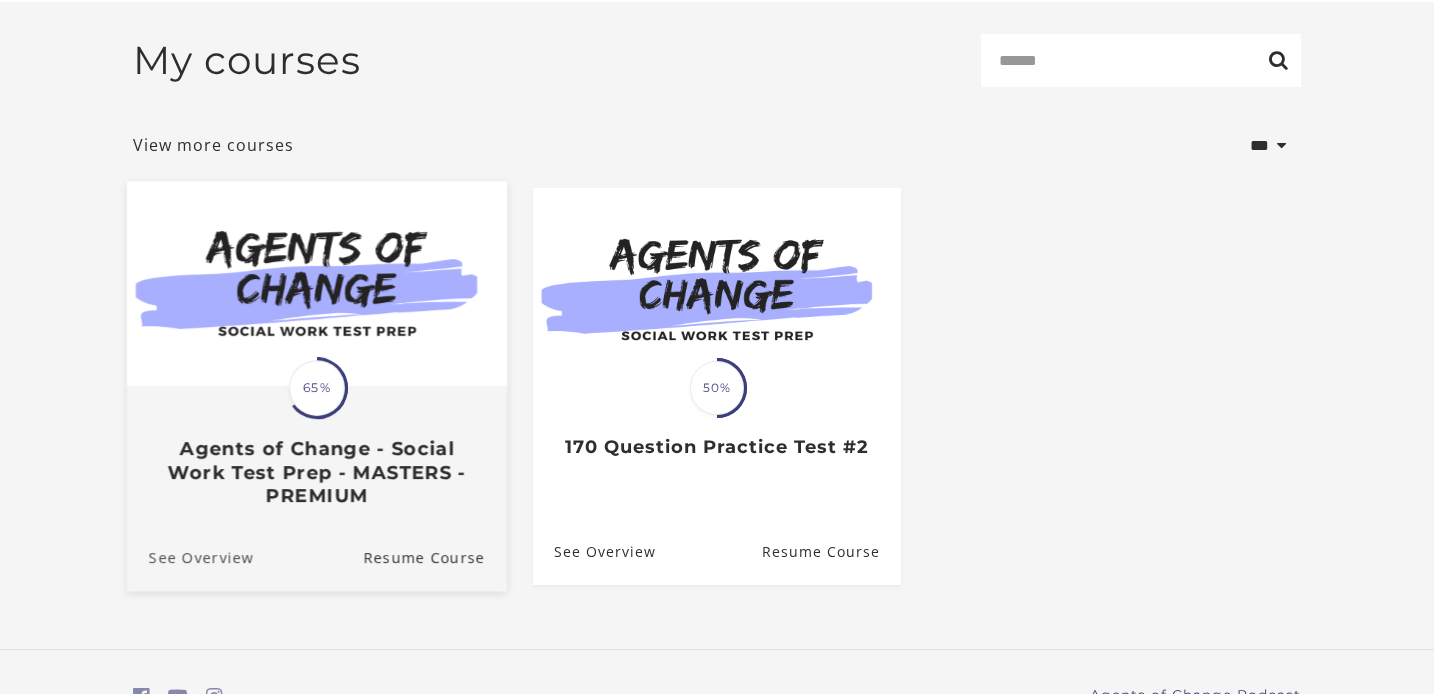 click on "See Overview" at bounding box center [190, 557] 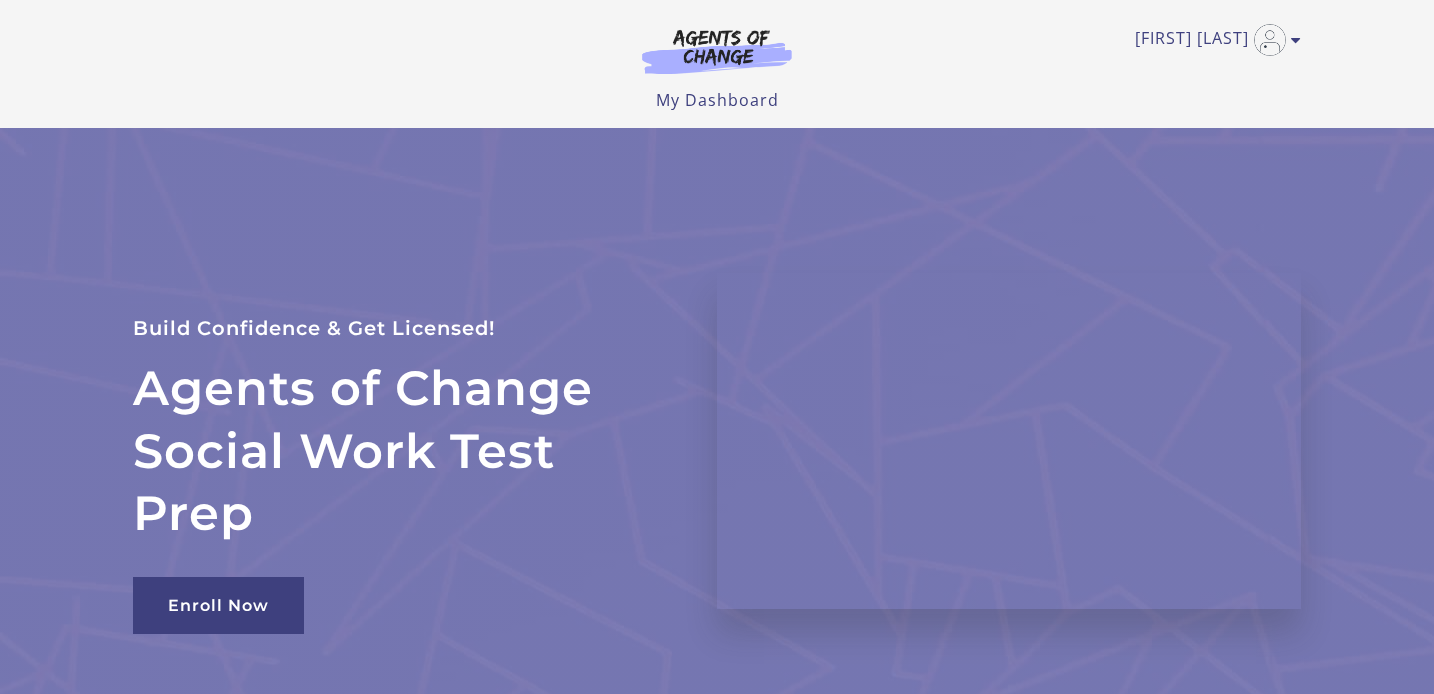 scroll, scrollTop: 0, scrollLeft: 0, axis: both 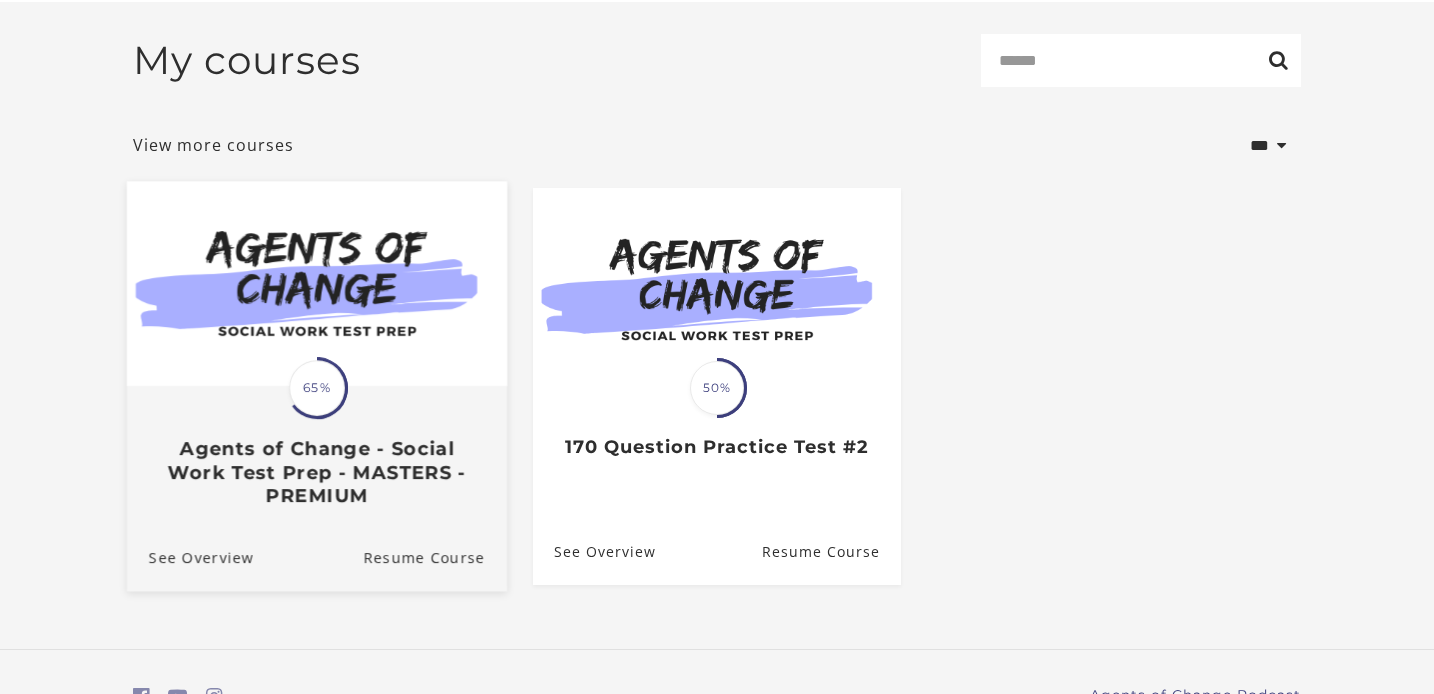 click on "Agents of Change - Social Work Test Prep - MASTERS - PREMIUM" at bounding box center [317, 473] 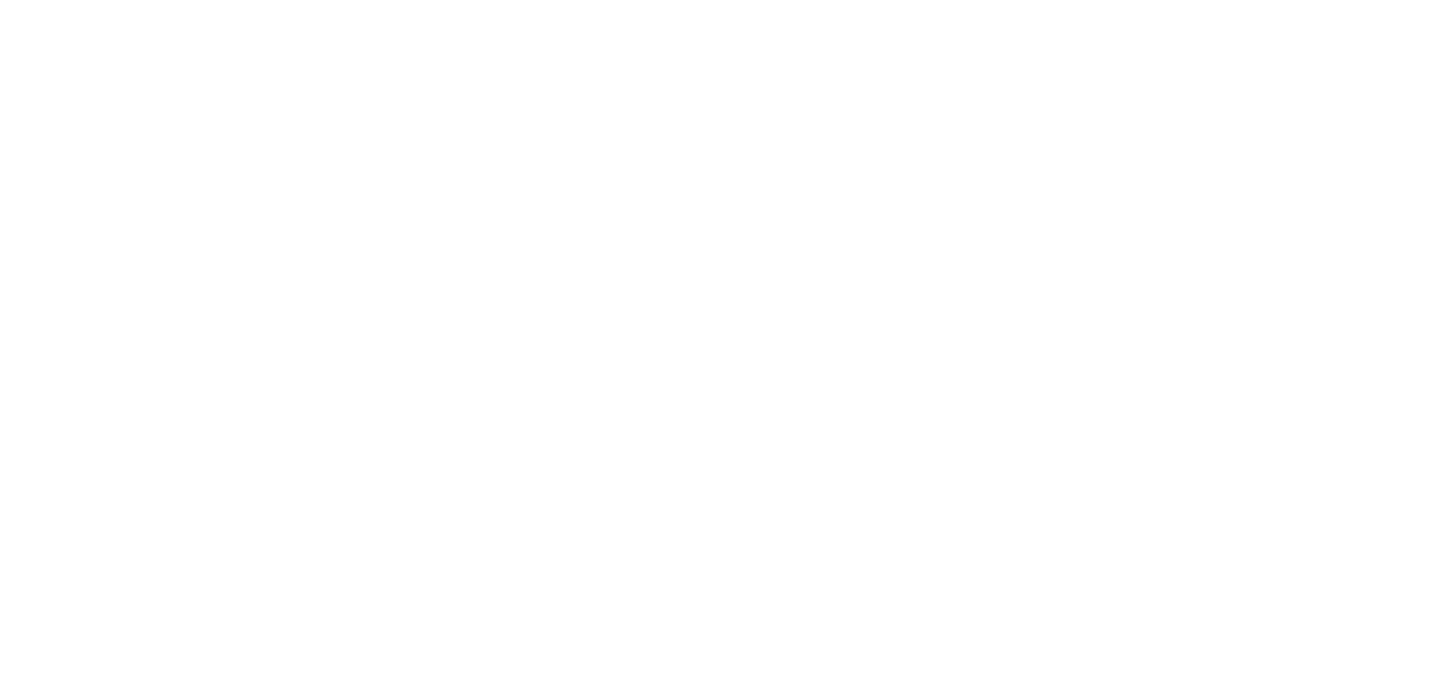 scroll, scrollTop: 0, scrollLeft: 0, axis: both 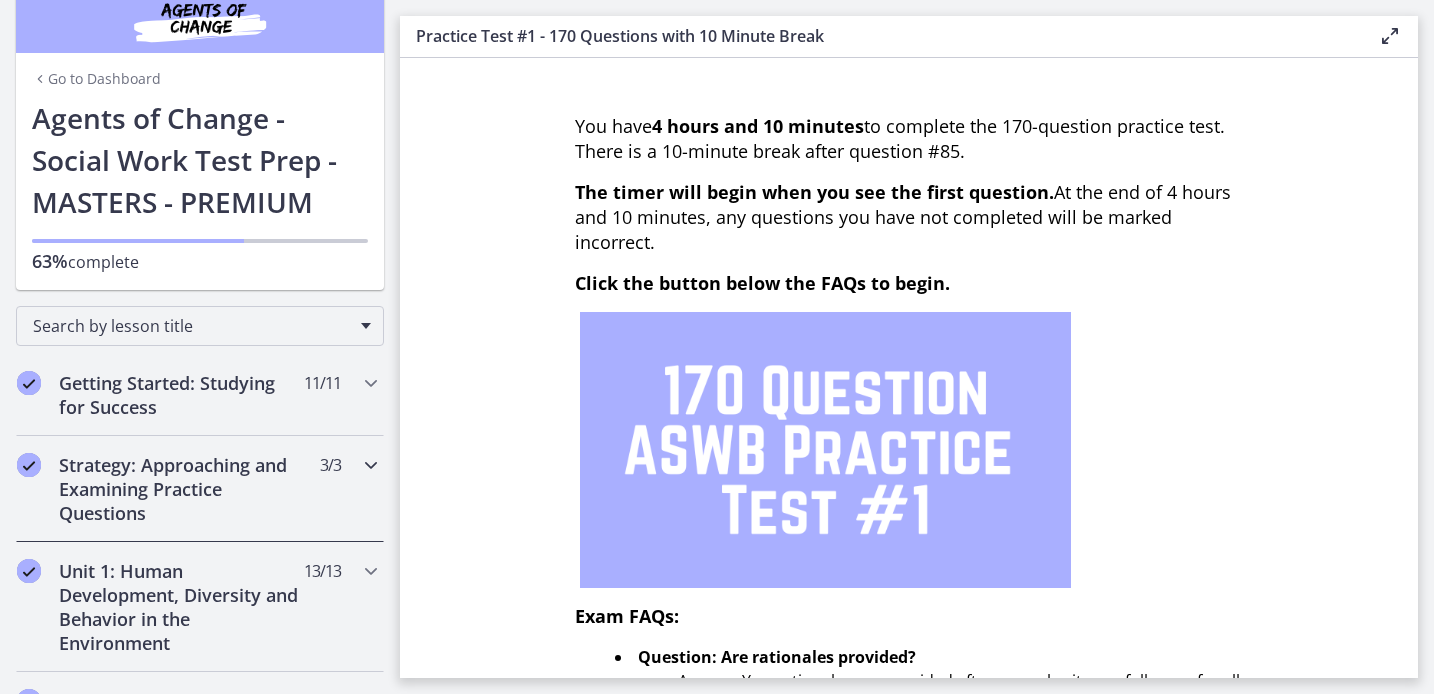 click on "Strategy: Approaching and Examining Practice Questions" at bounding box center [181, 489] 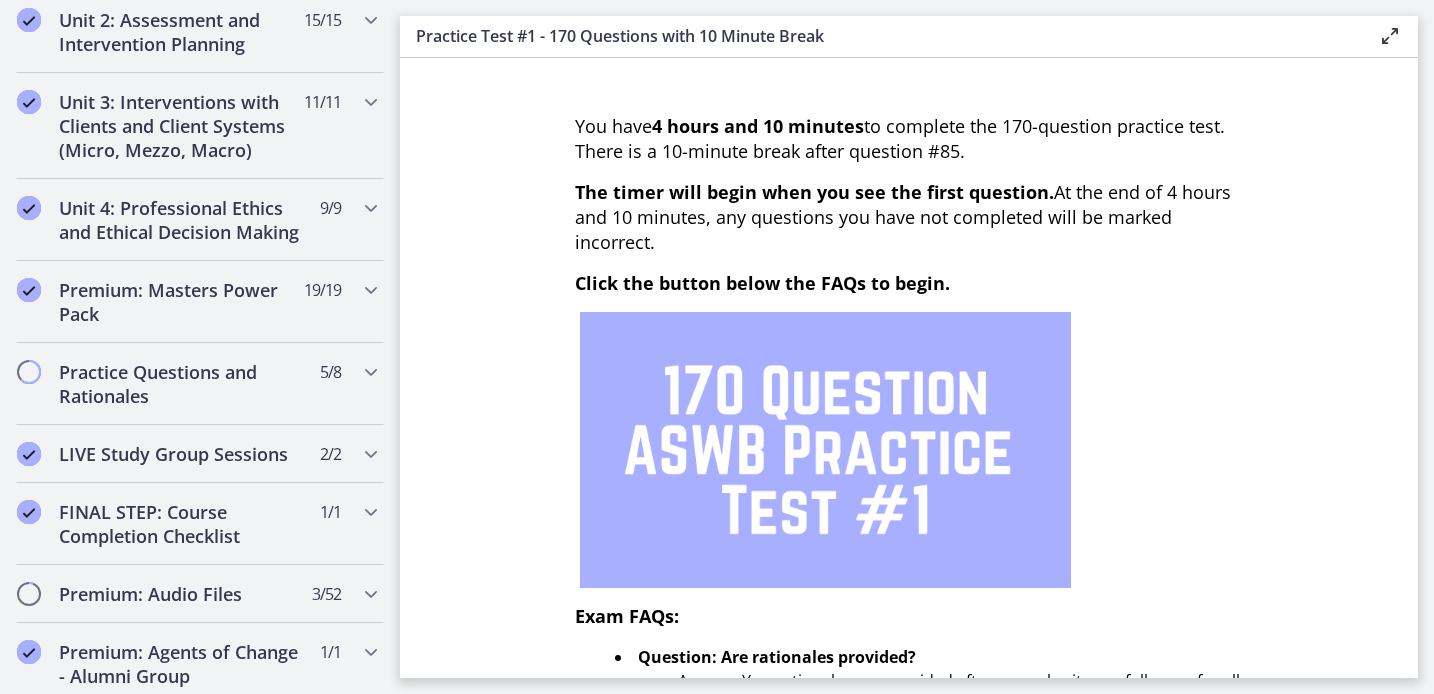 scroll, scrollTop: 1220, scrollLeft: 0, axis: vertical 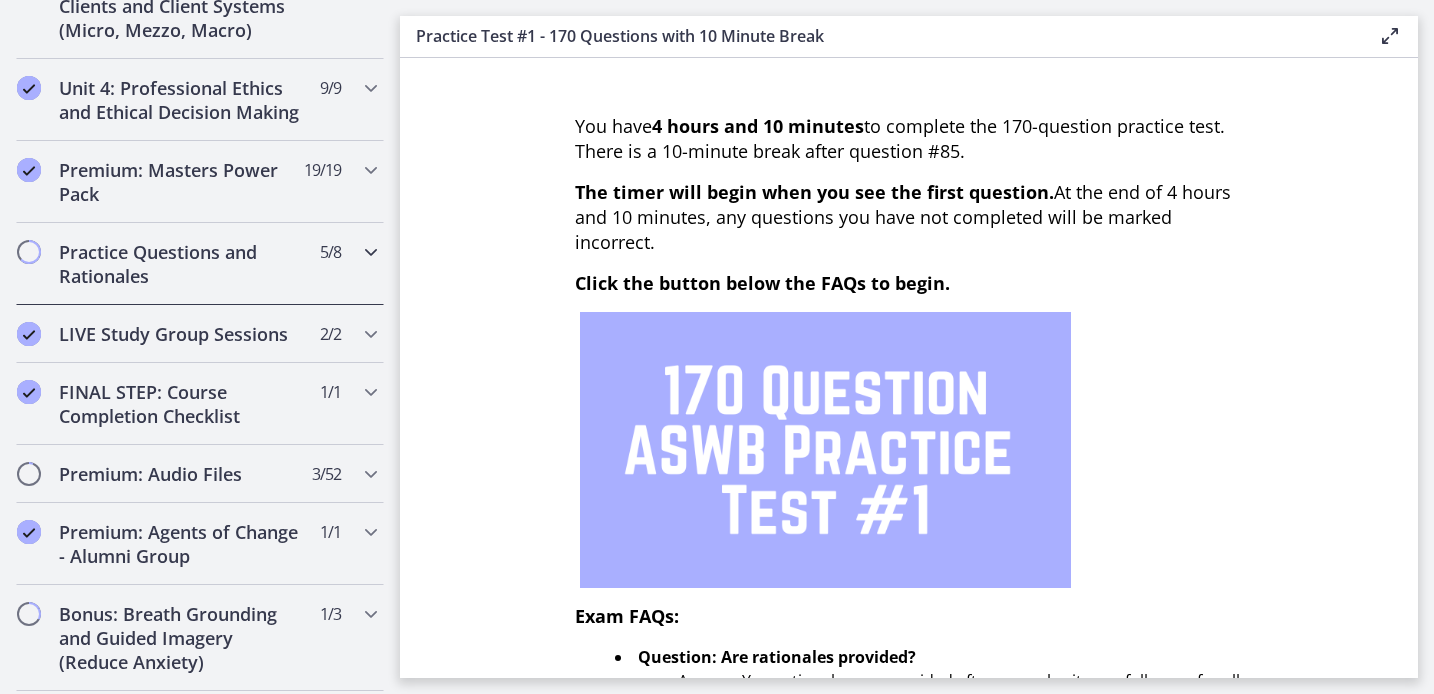 click on "Practice Questions and Rationales" at bounding box center [181, 264] 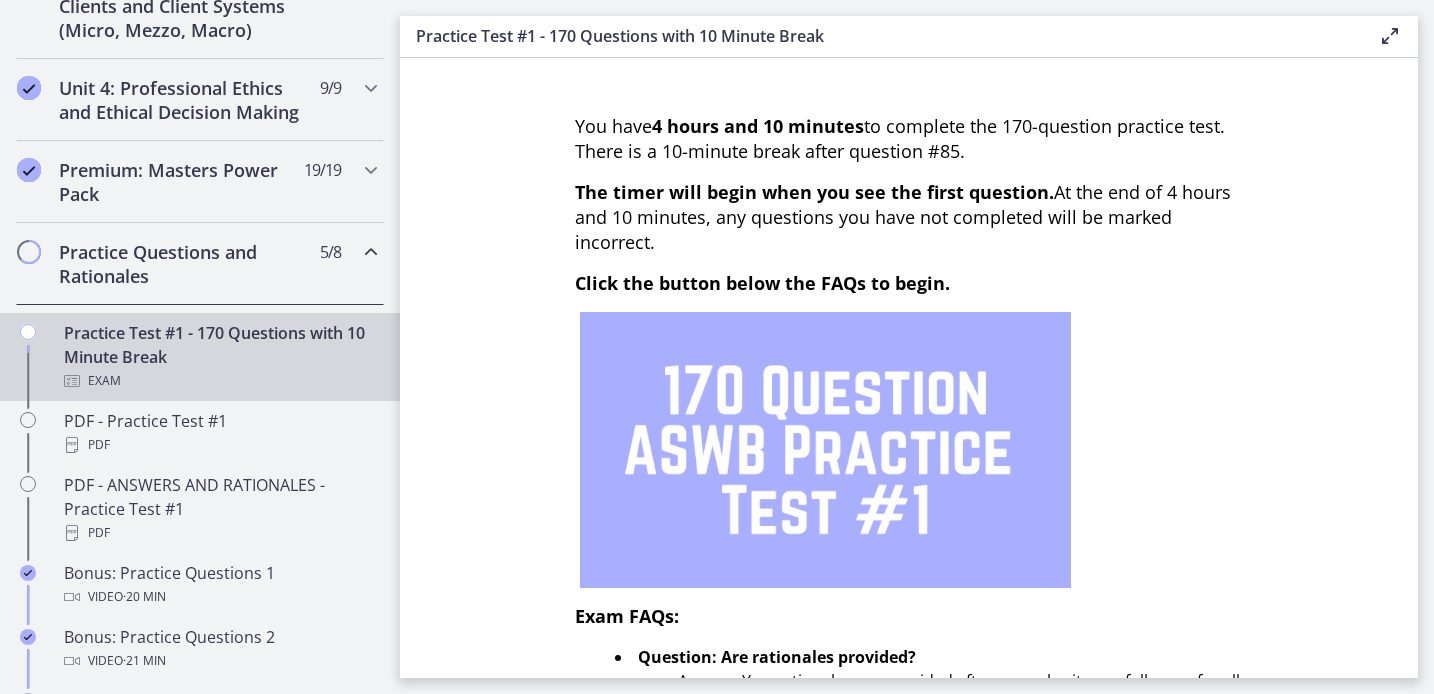 scroll, scrollTop: 828, scrollLeft: 0, axis: vertical 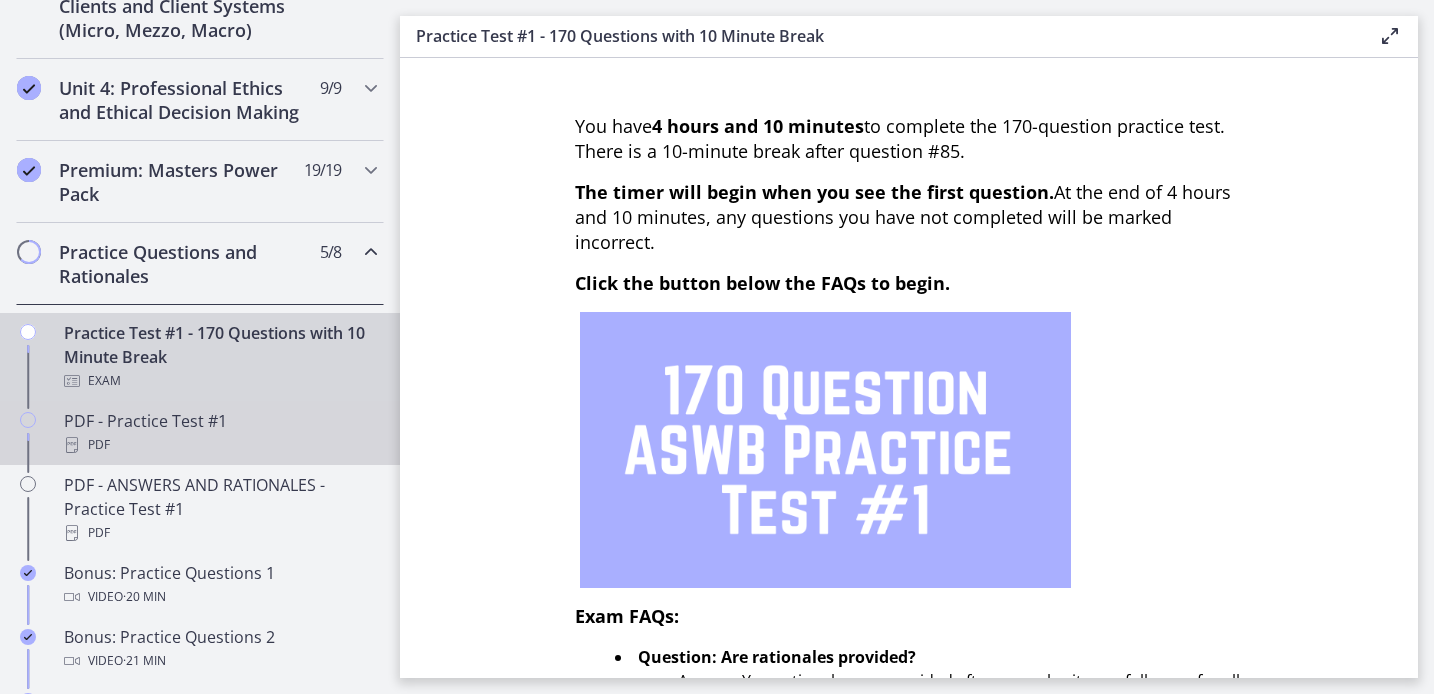 click on "PDF" at bounding box center (220, 445) 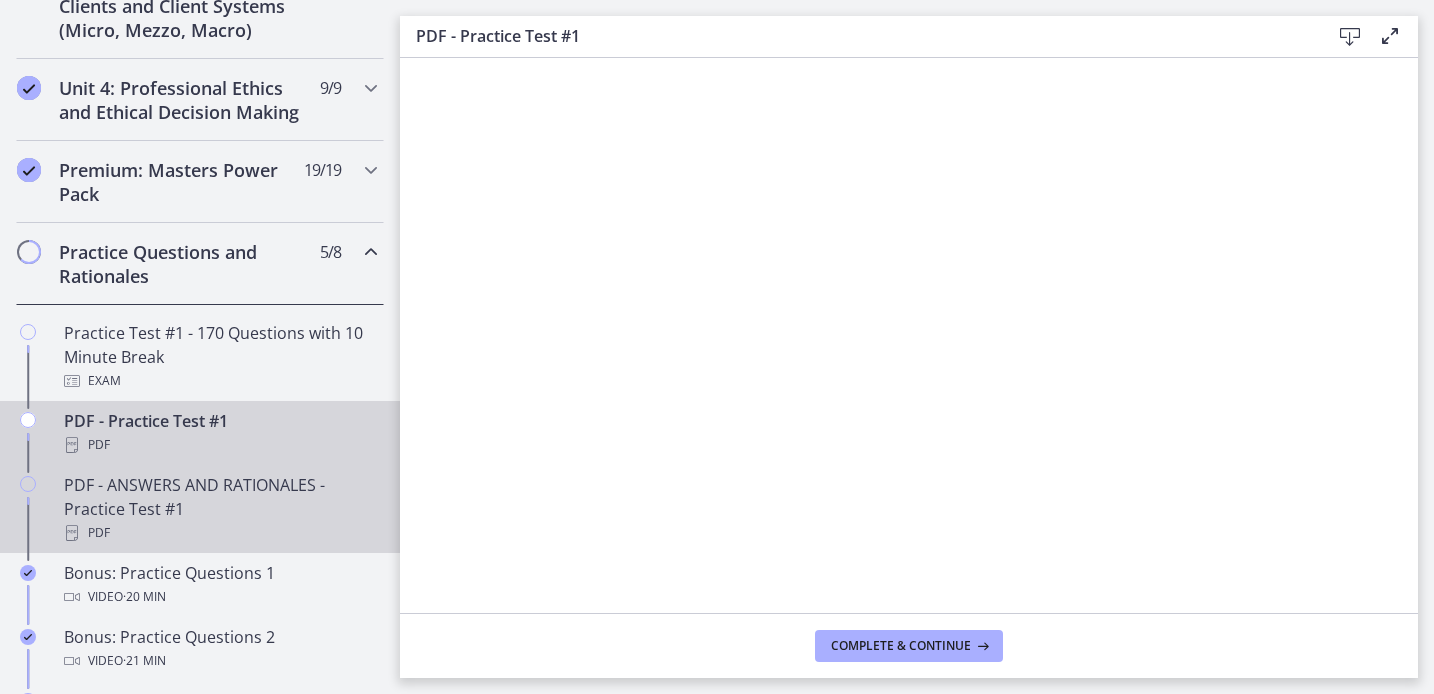 click on "PDF - ANSWERS AND RATIONALES - Practice Test #1
PDF" at bounding box center [220, 509] 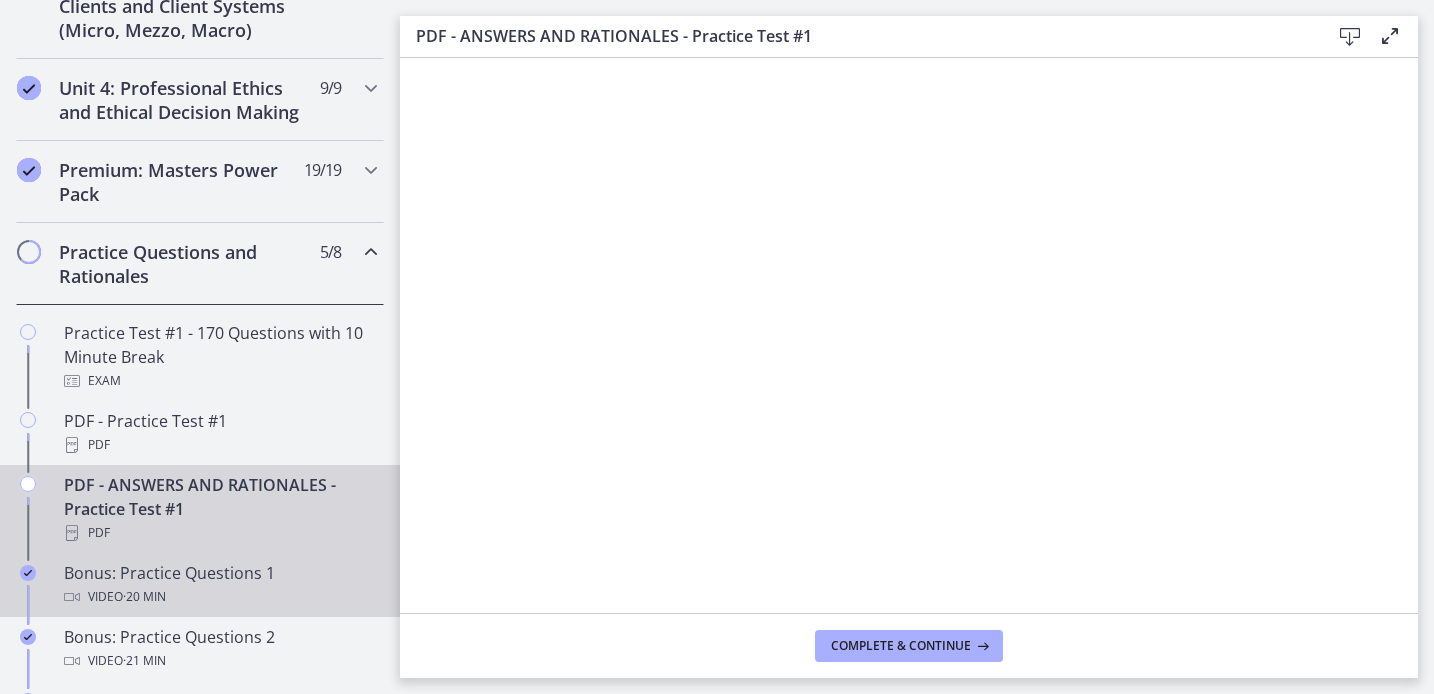 click on "Bonus: Practice Questions 1
Video
·  20 min" at bounding box center (220, 585) 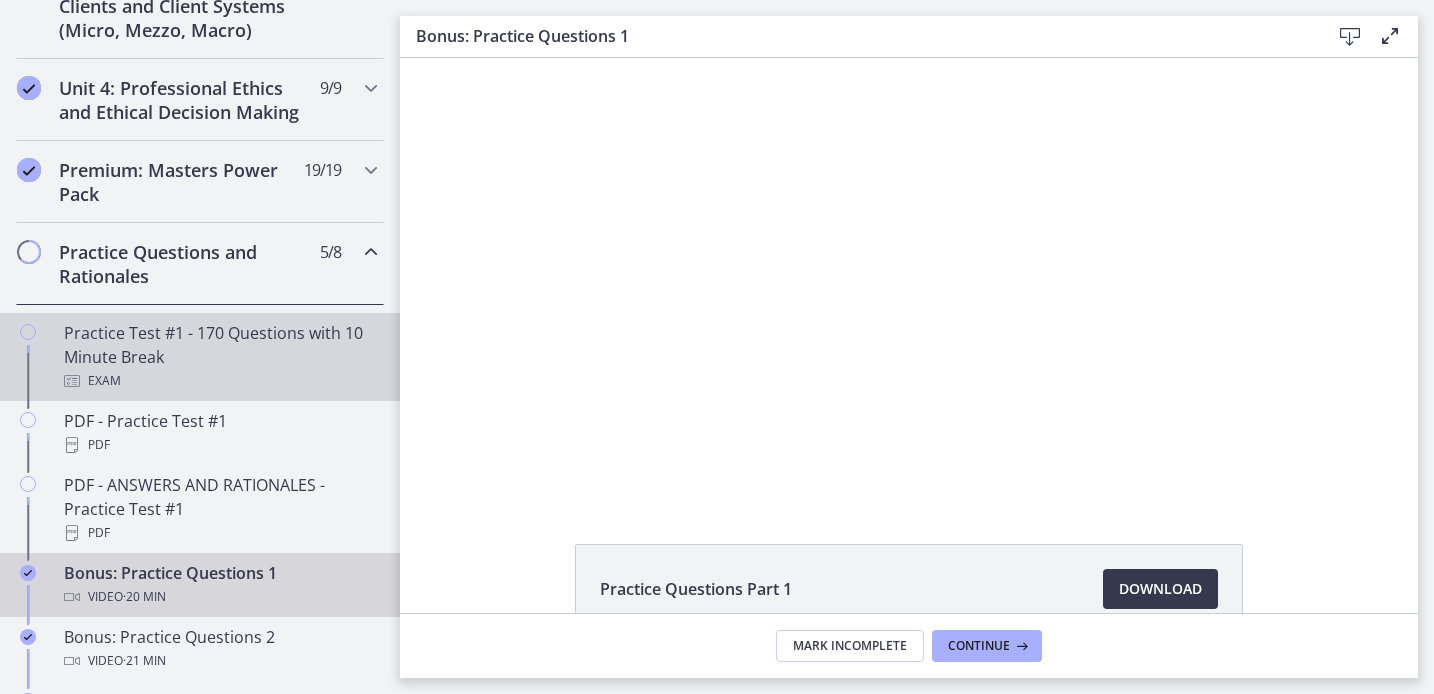 scroll, scrollTop: 0, scrollLeft: 0, axis: both 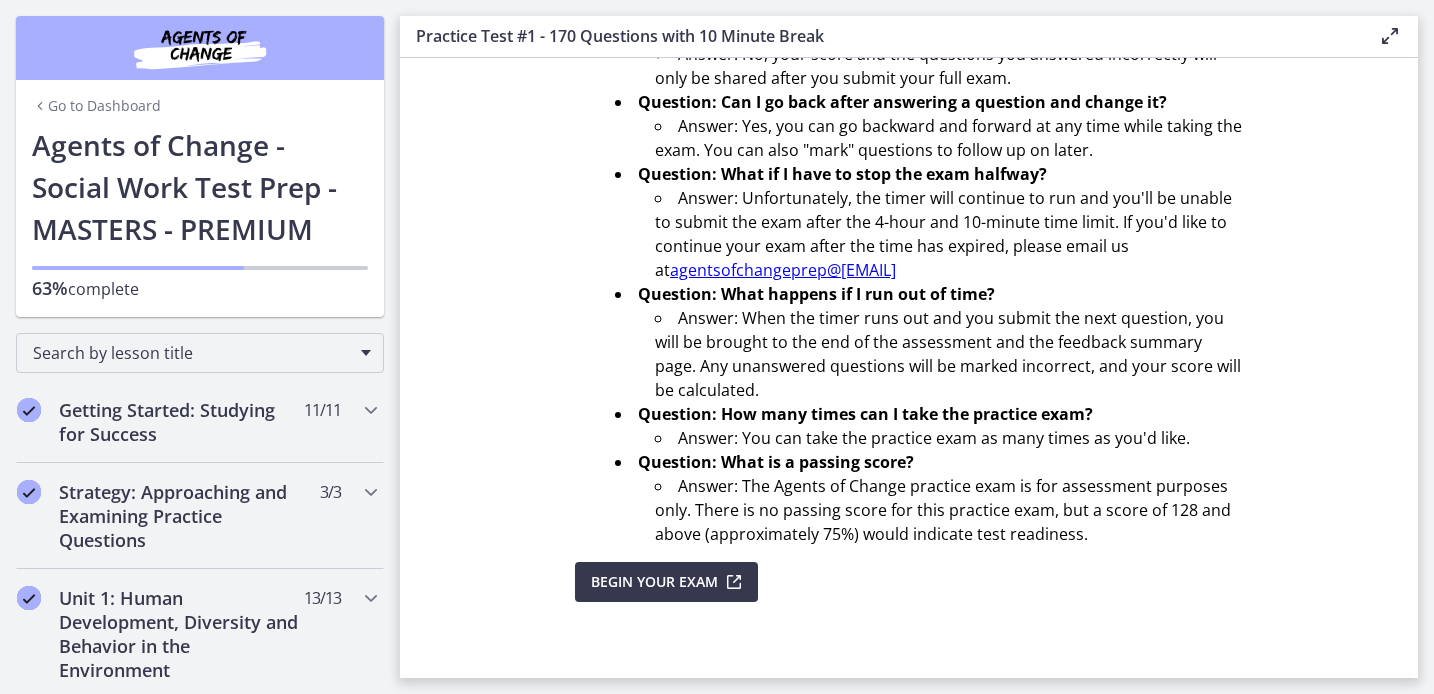 click at bounding box center (40, 106) 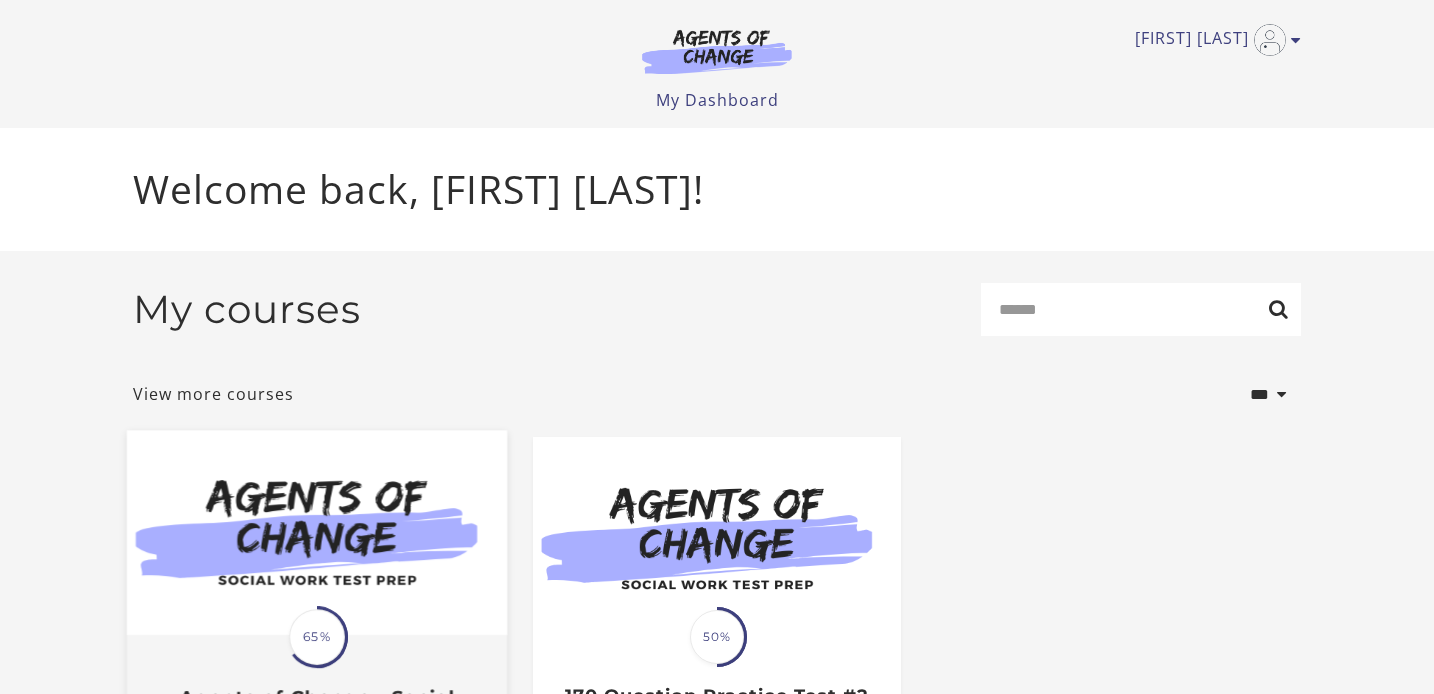 scroll, scrollTop: 0, scrollLeft: 0, axis: both 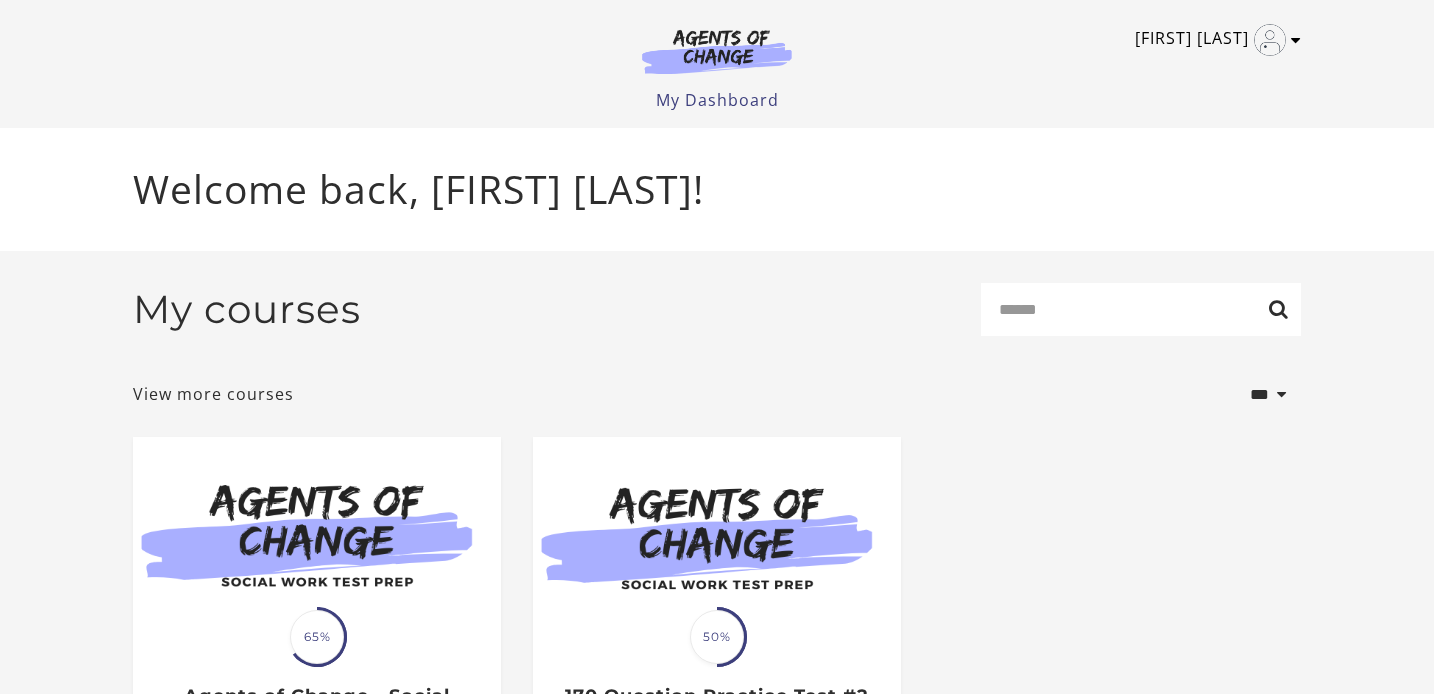 click at bounding box center (1296, 40) 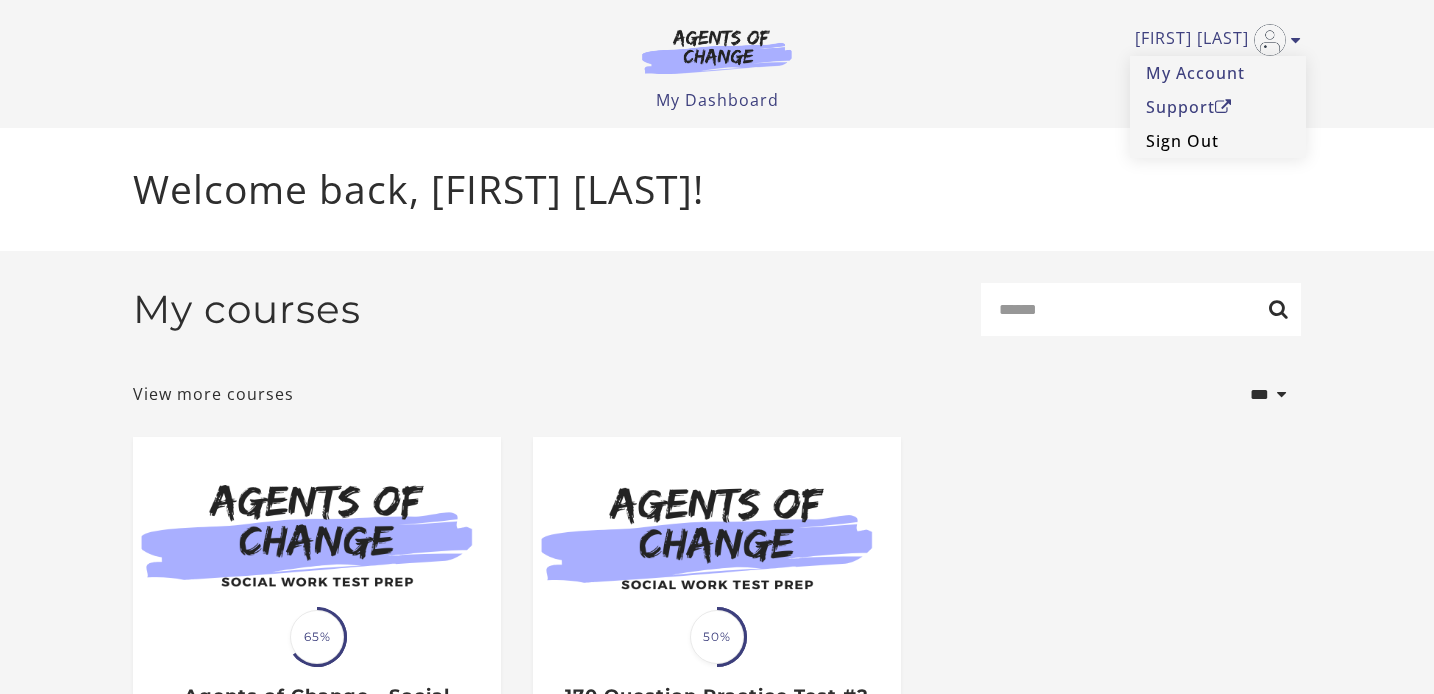 click on "Sign Out" at bounding box center (1218, 141) 